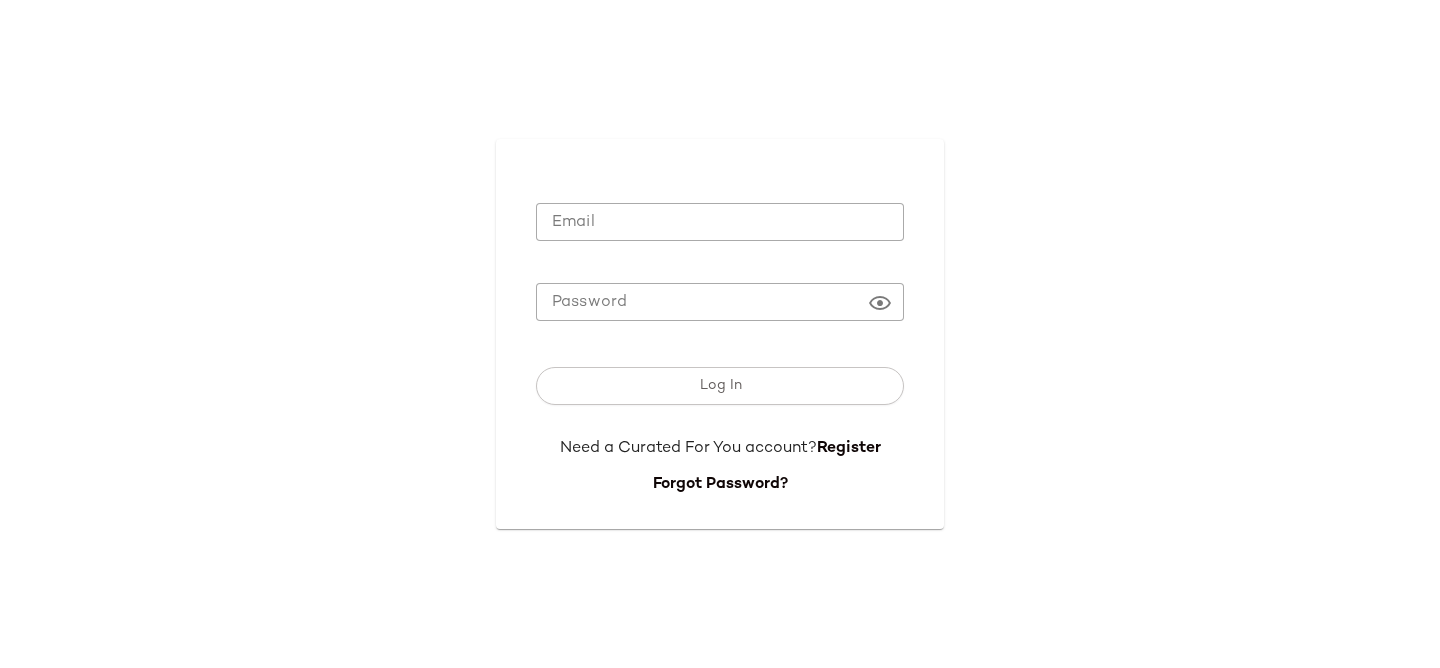 scroll, scrollTop: 0, scrollLeft: 0, axis: both 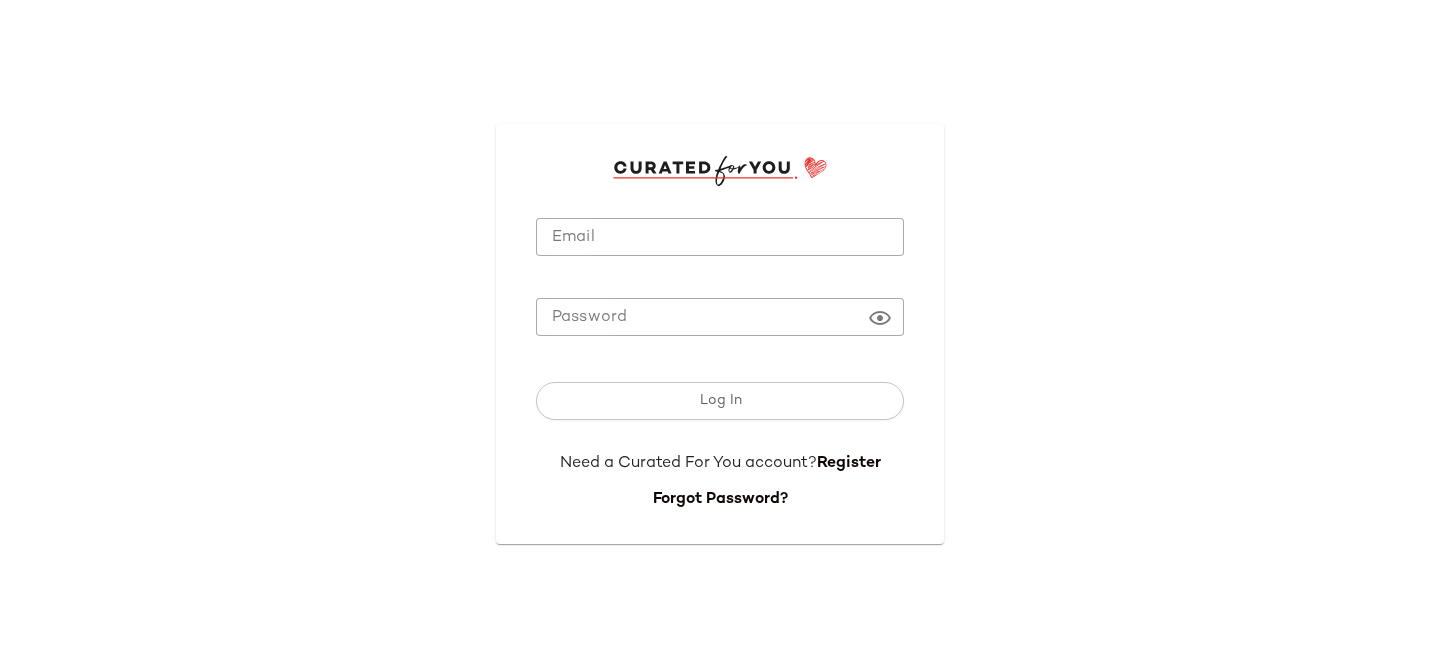 type on "**********" 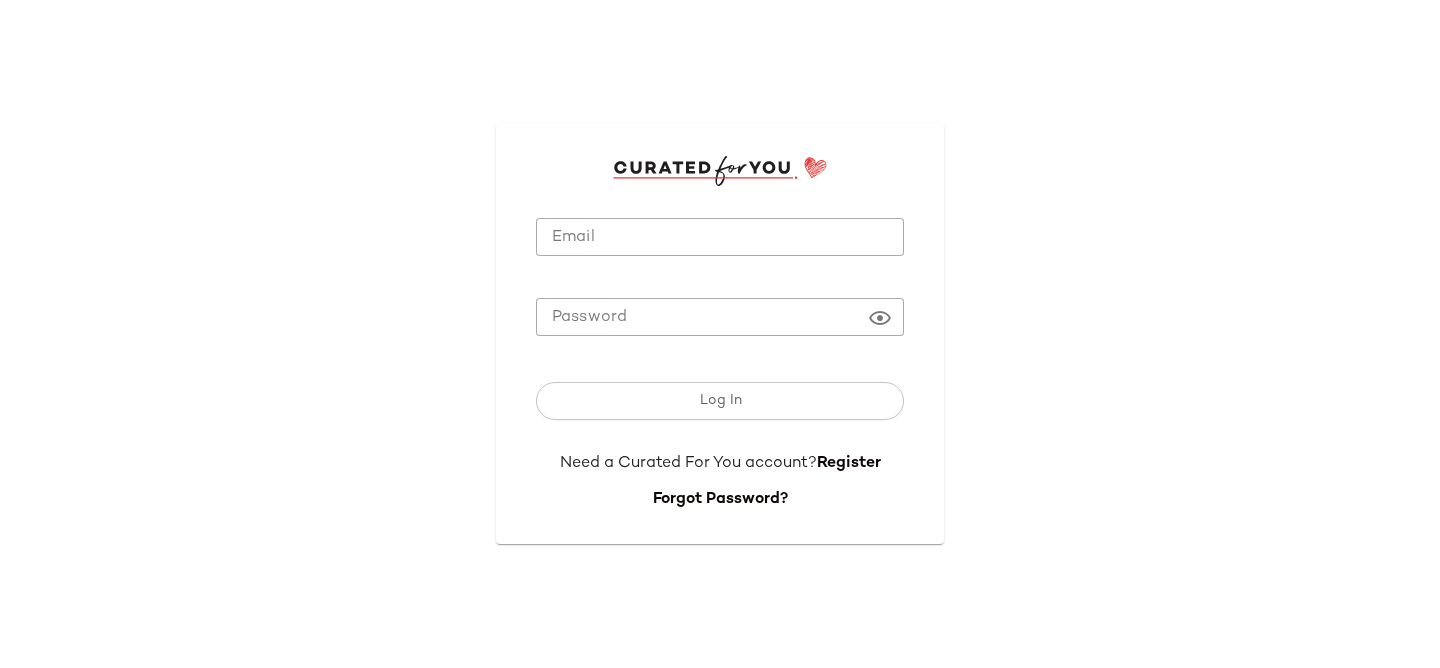 click on "**********" 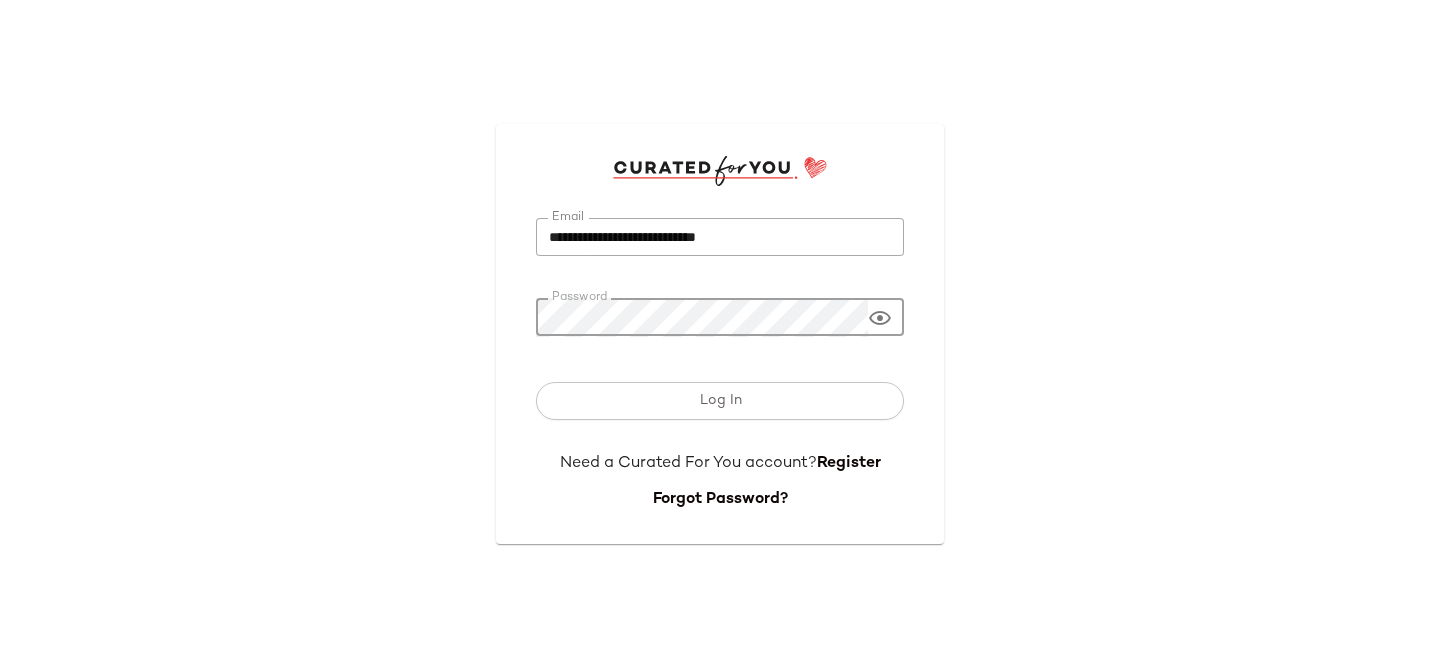 click on "Log In" 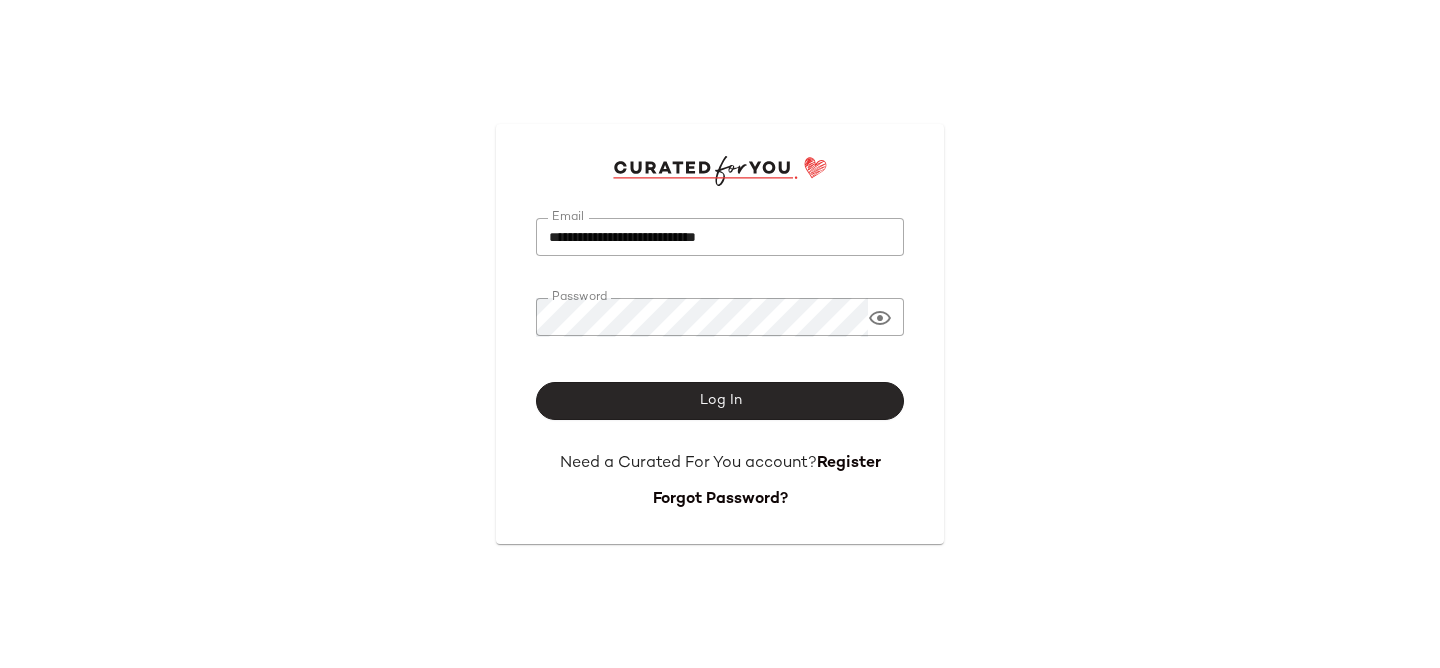 click on "Log In" at bounding box center [720, 401] 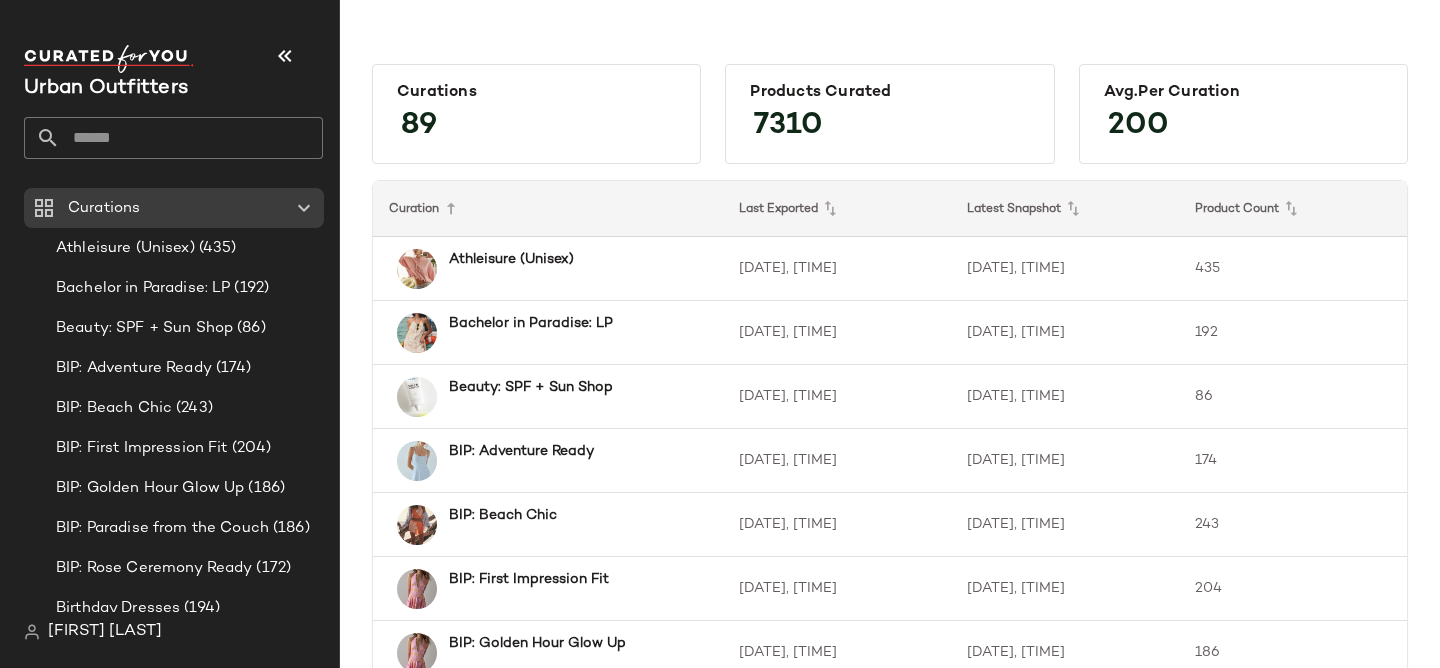 click 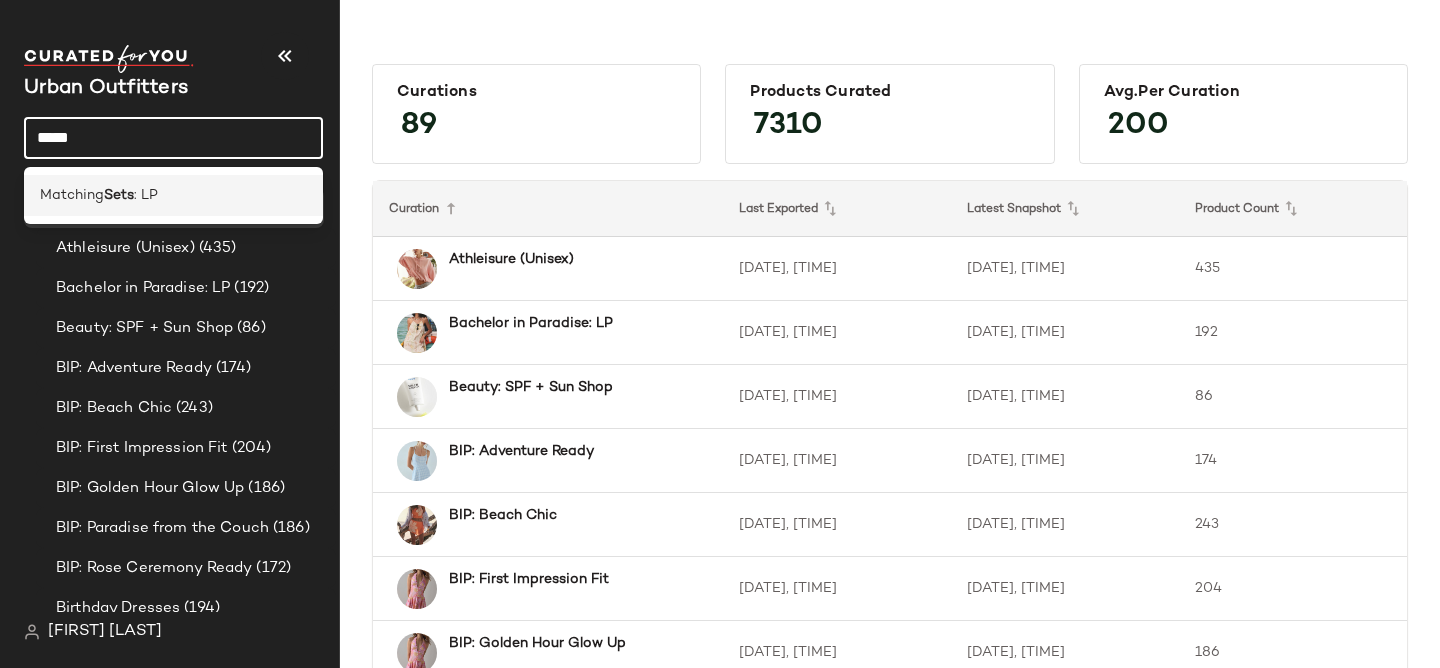 click on "Matching  Sets : LP" 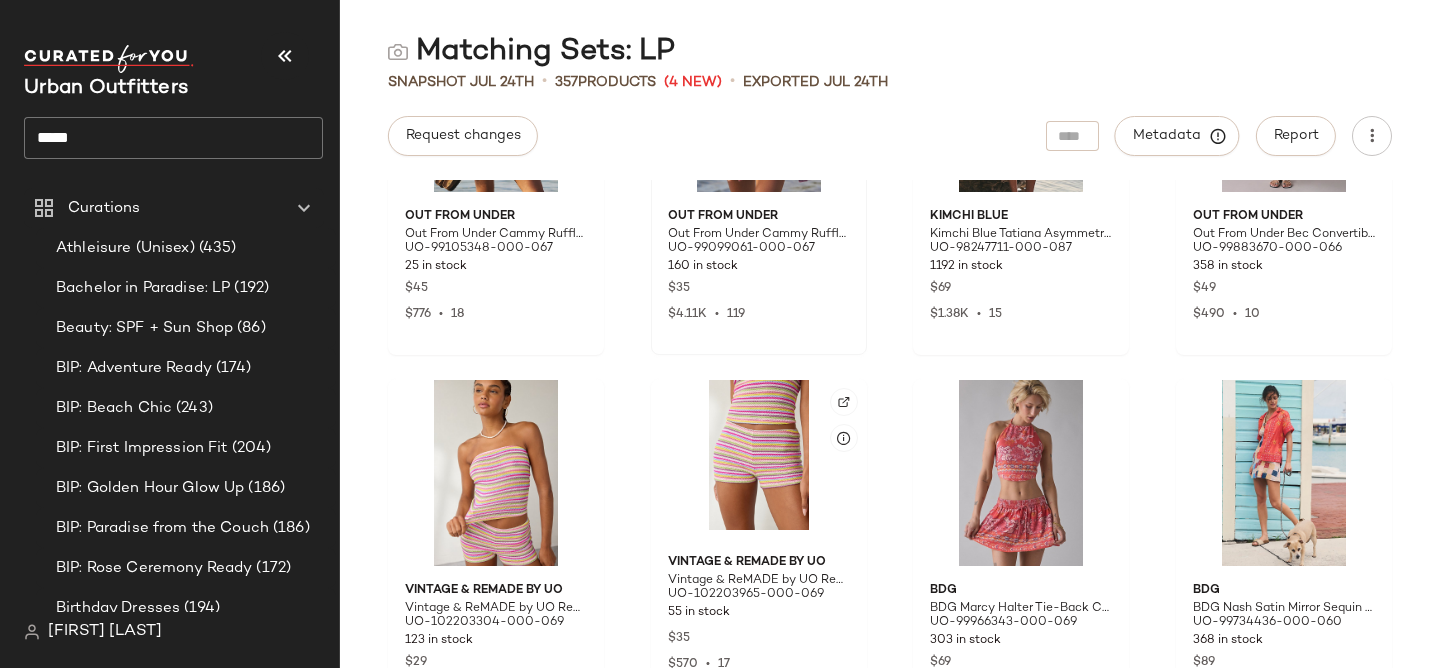 scroll, scrollTop: 917, scrollLeft: 0, axis: vertical 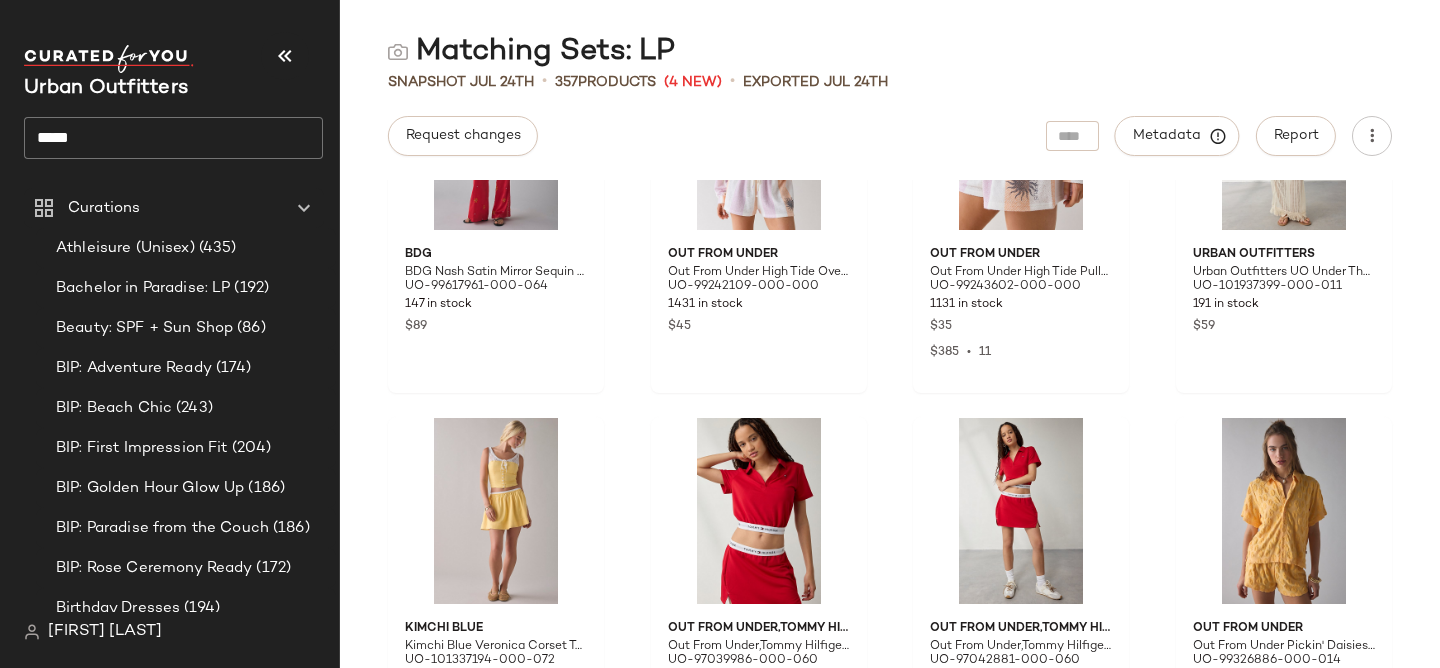 click on "****" 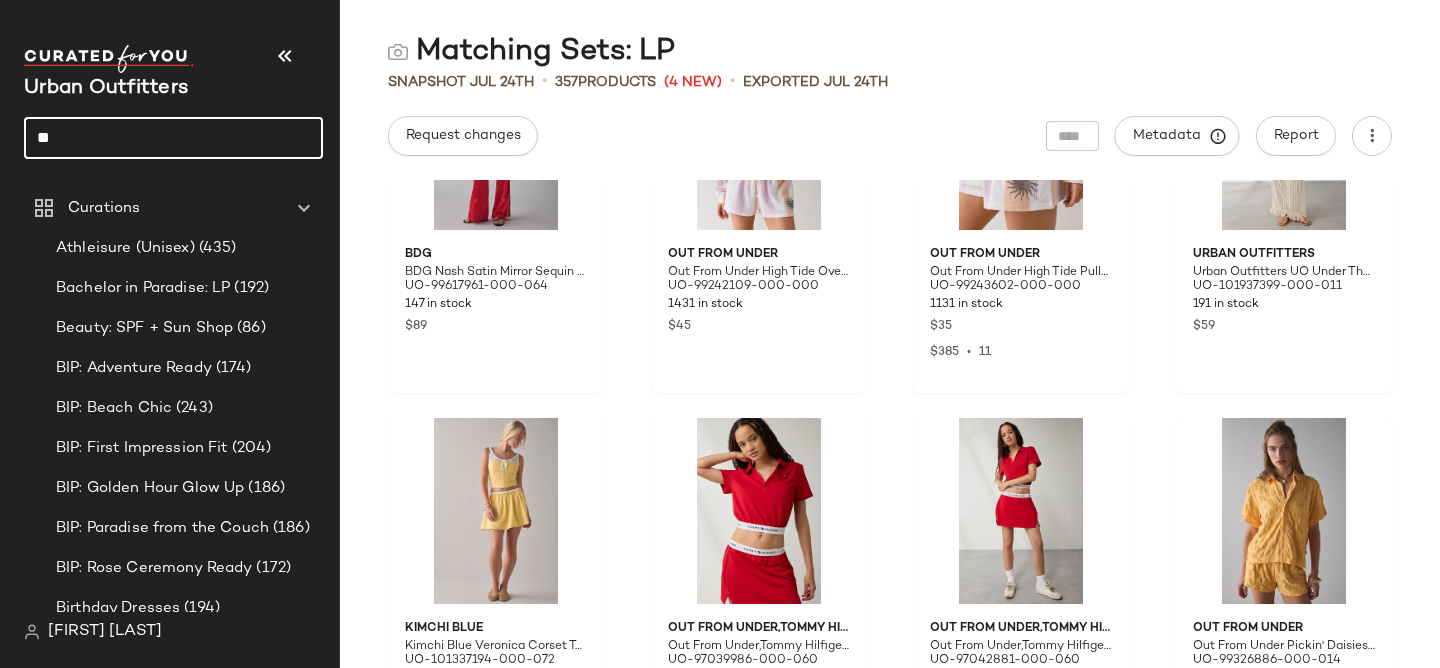 type on "*" 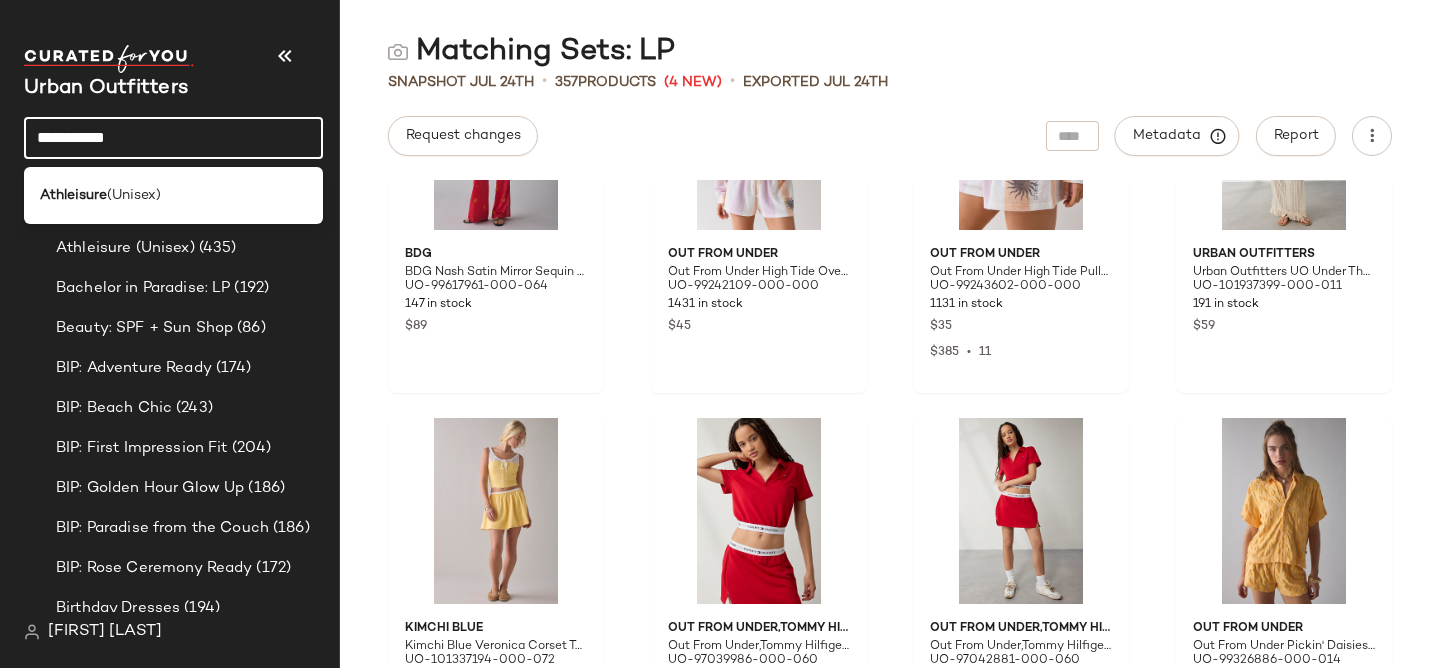 type on "**********" 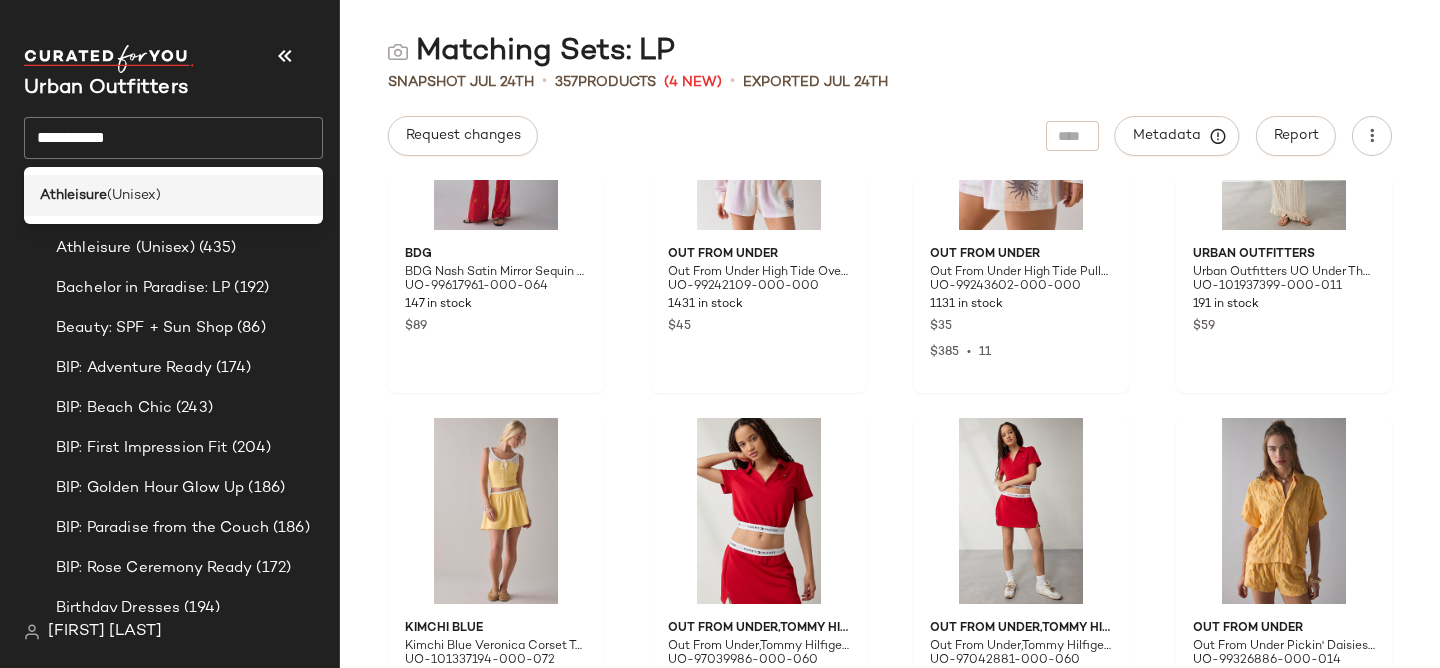 click on "Athleisure  (Unisex)" 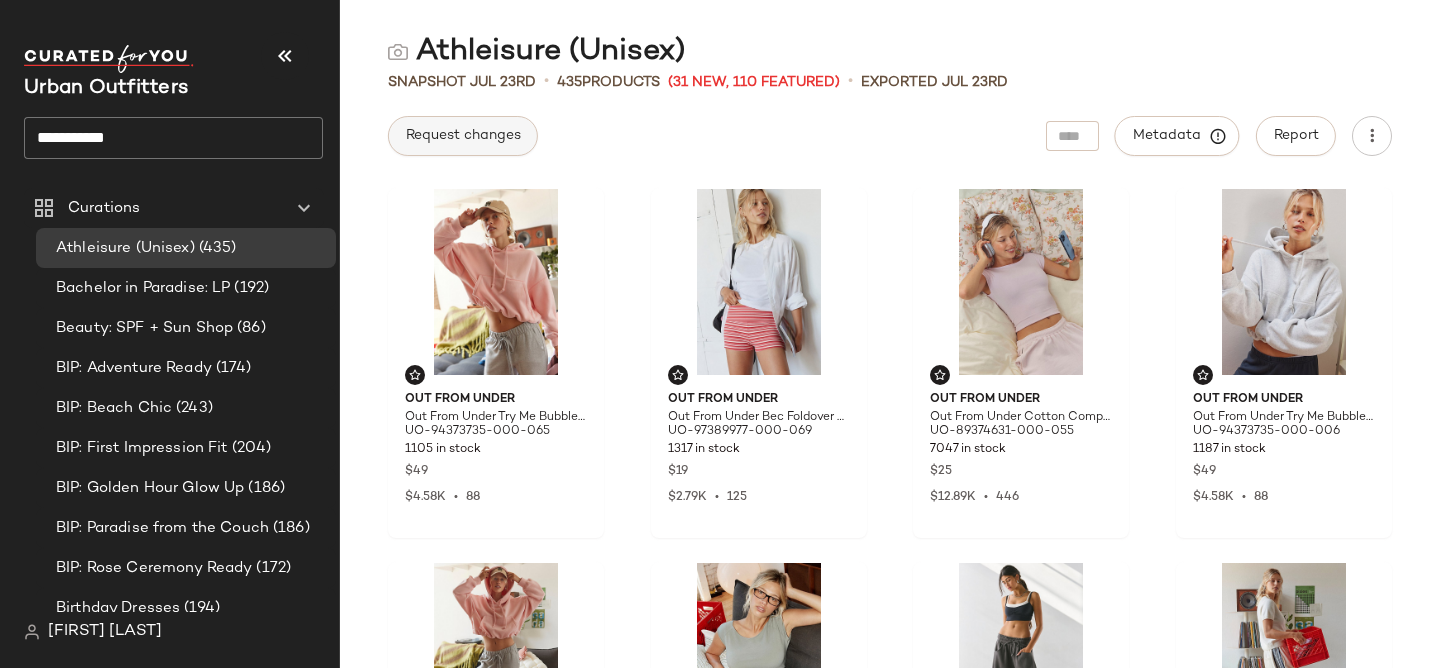 click on "Request changes" 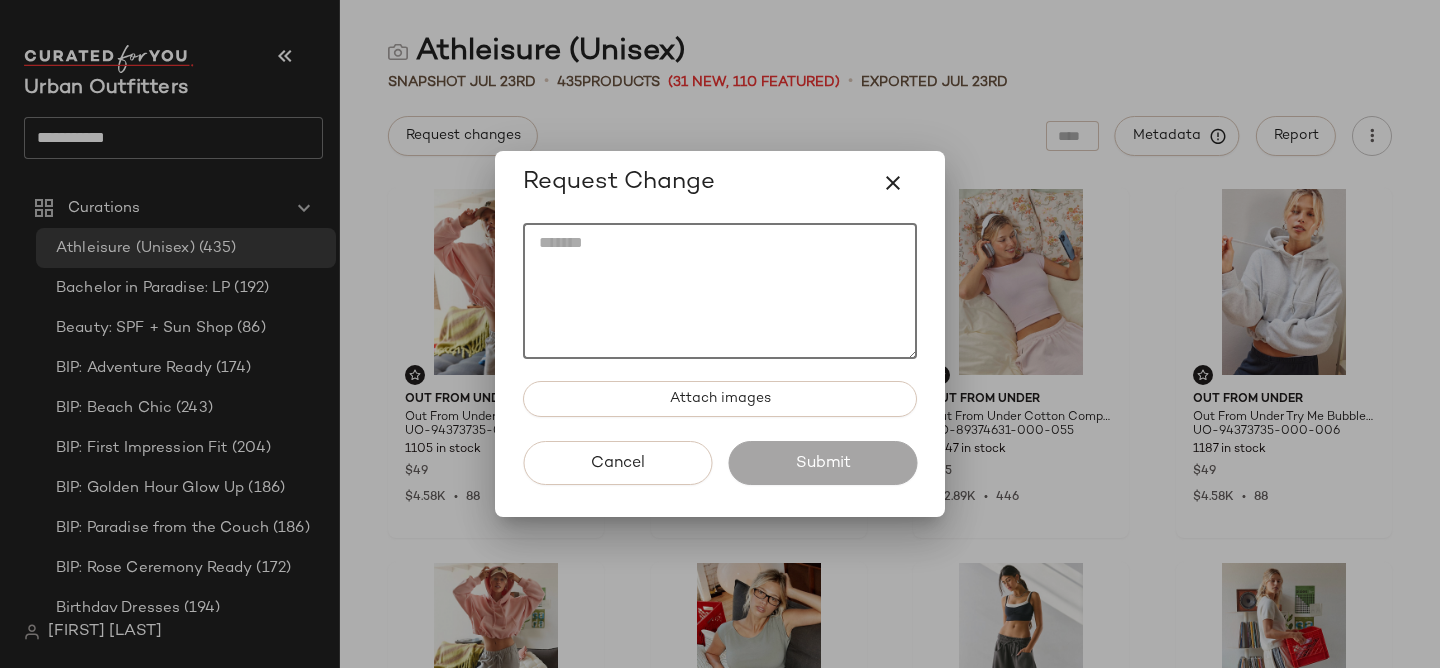 click 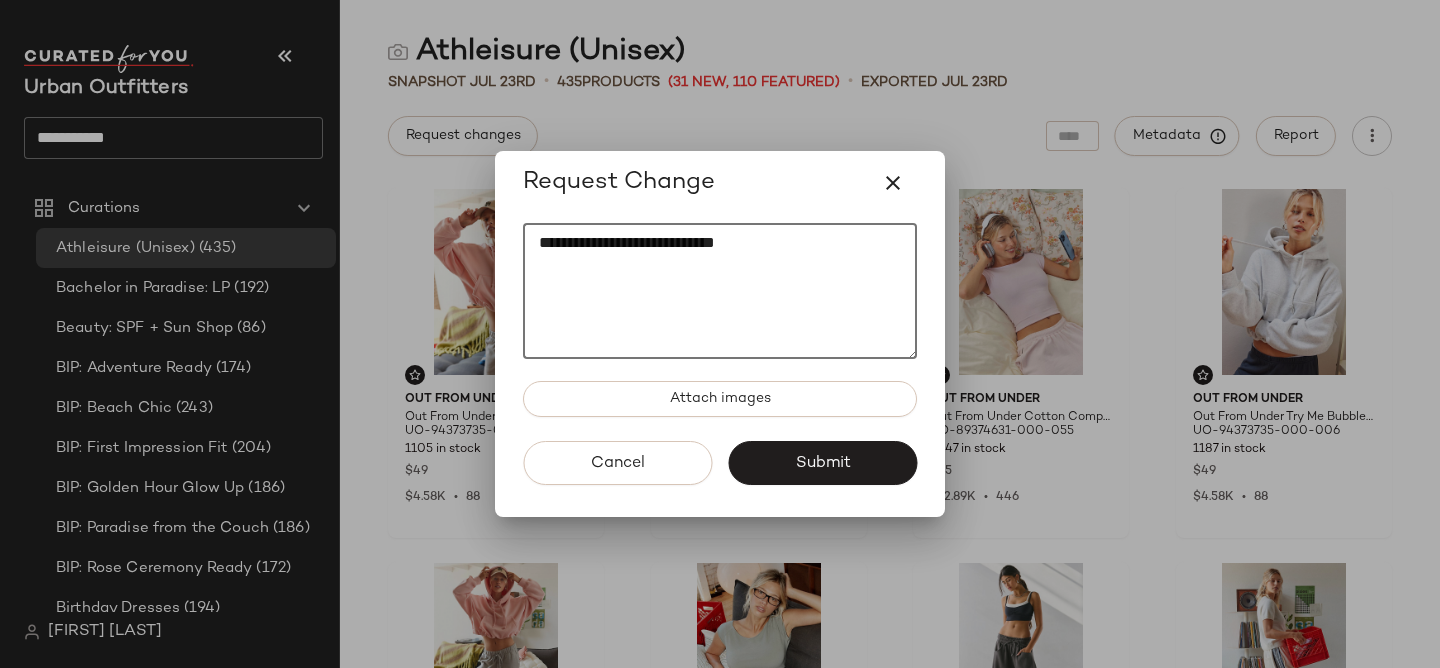 click on "**********" 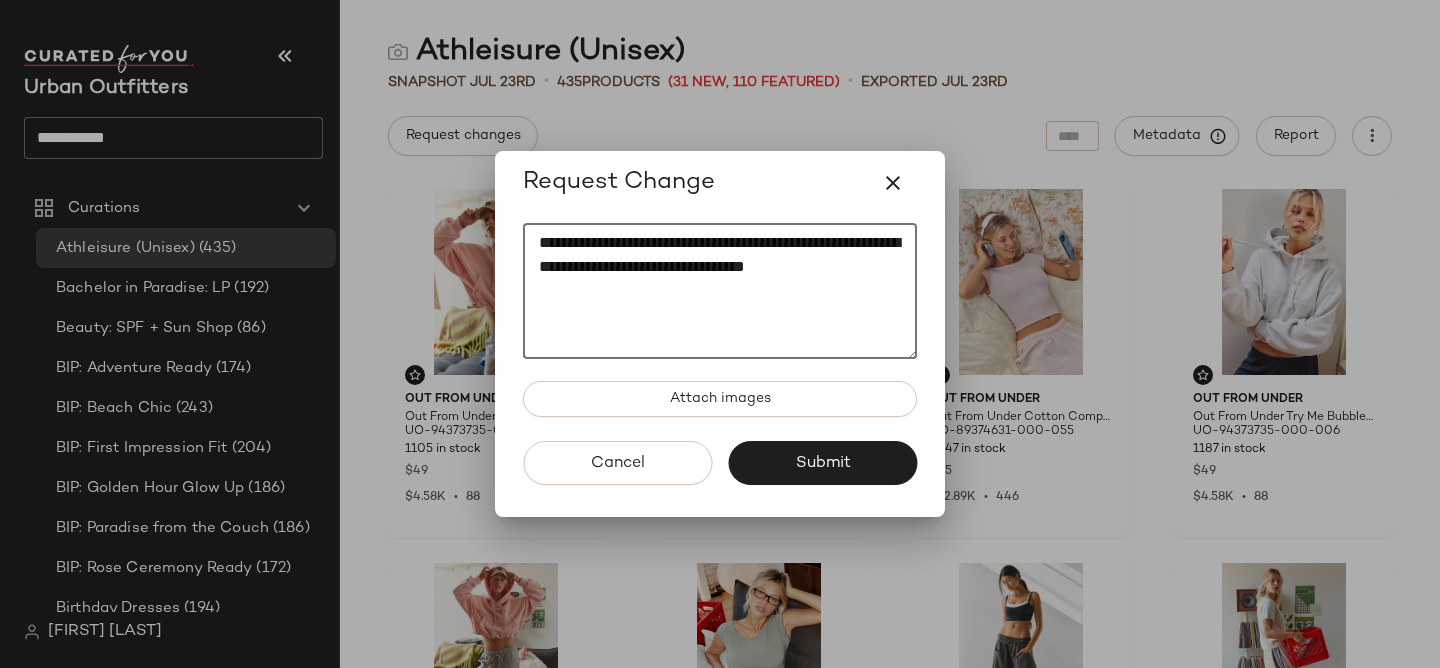 paste on "**********" 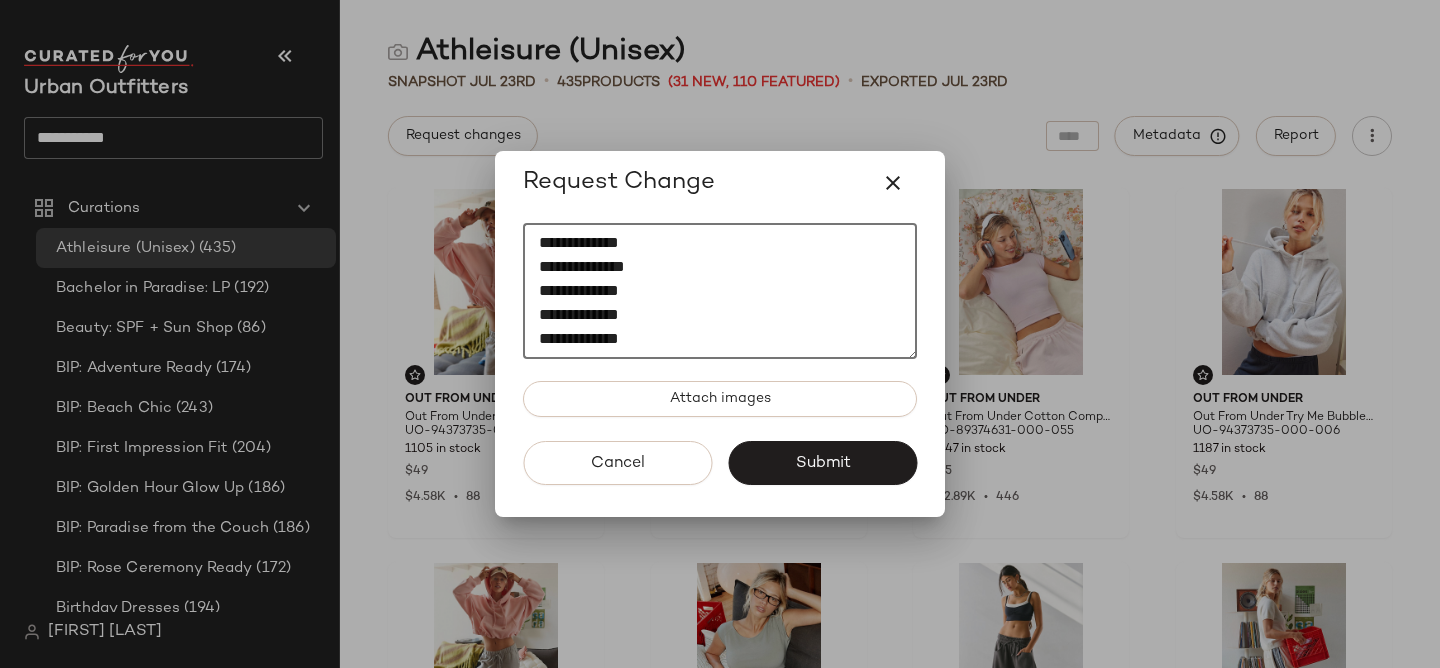 scroll, scrollTop: 168, scrollLeft: 0, axis: vertical 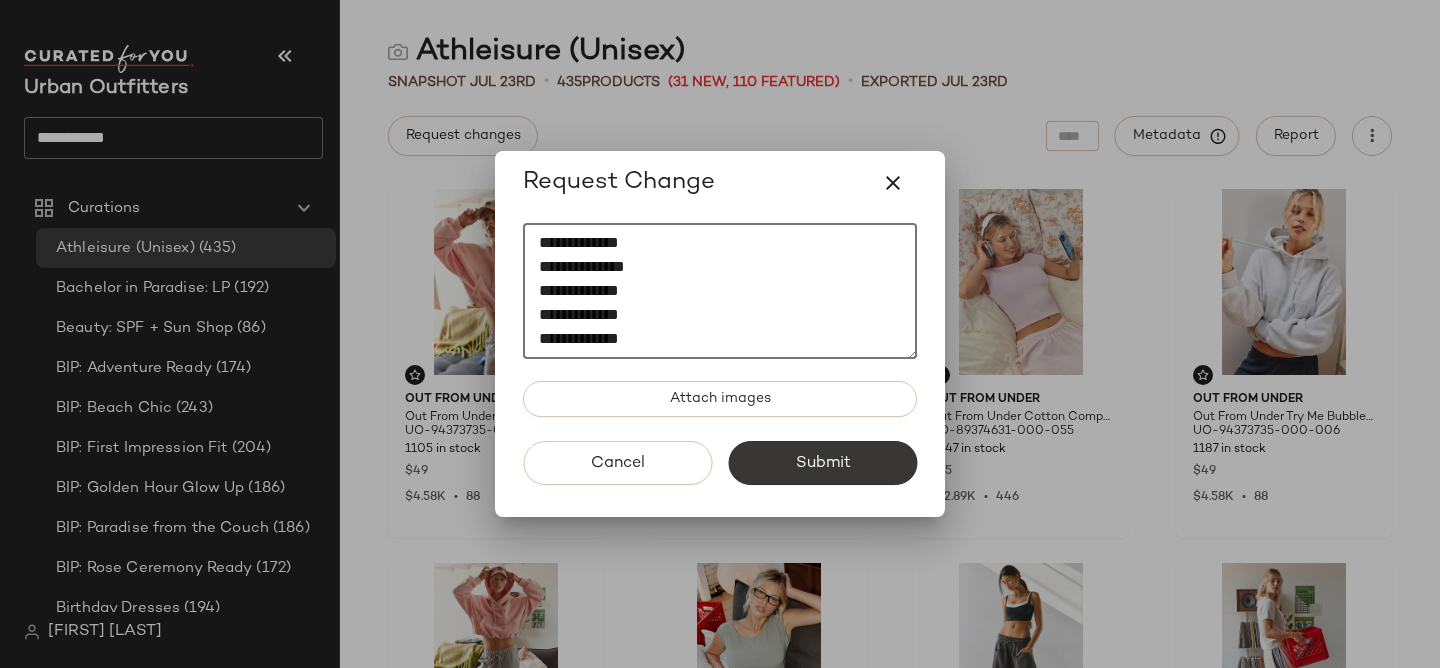 type on "**********" 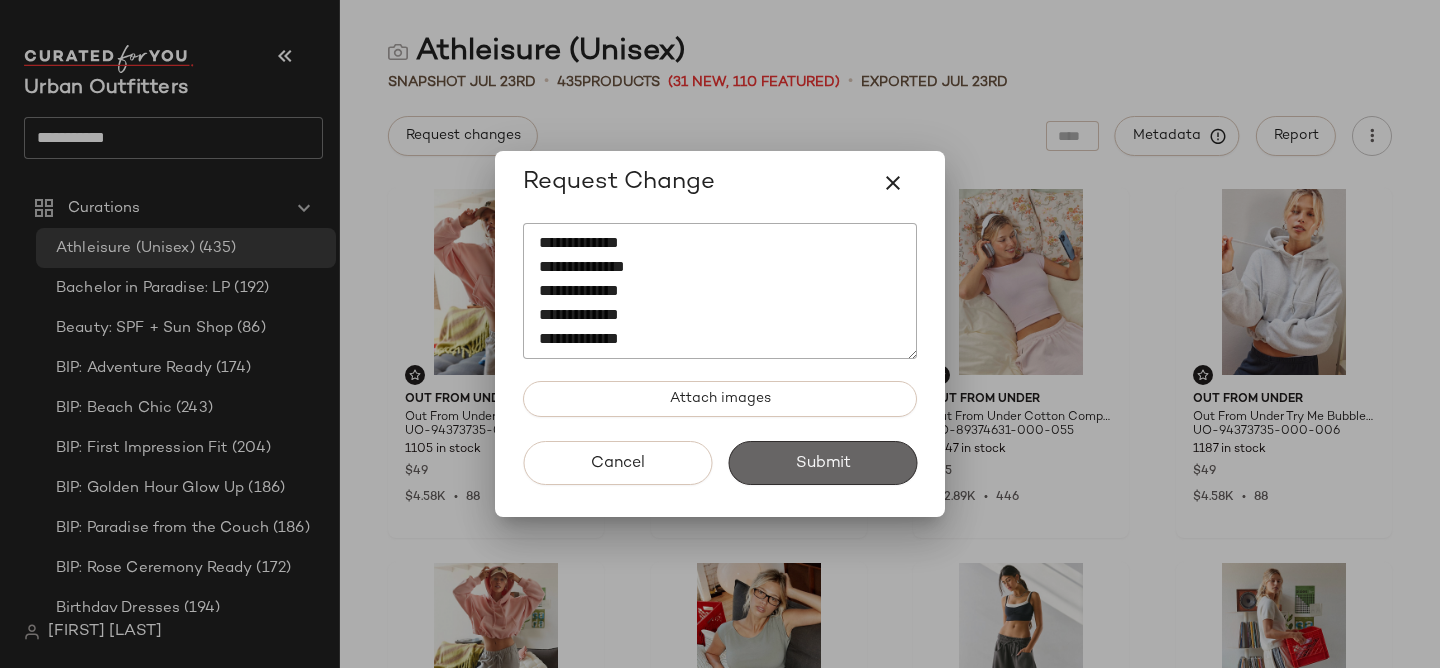 click on "Submit" at bounding box center (822, 463) 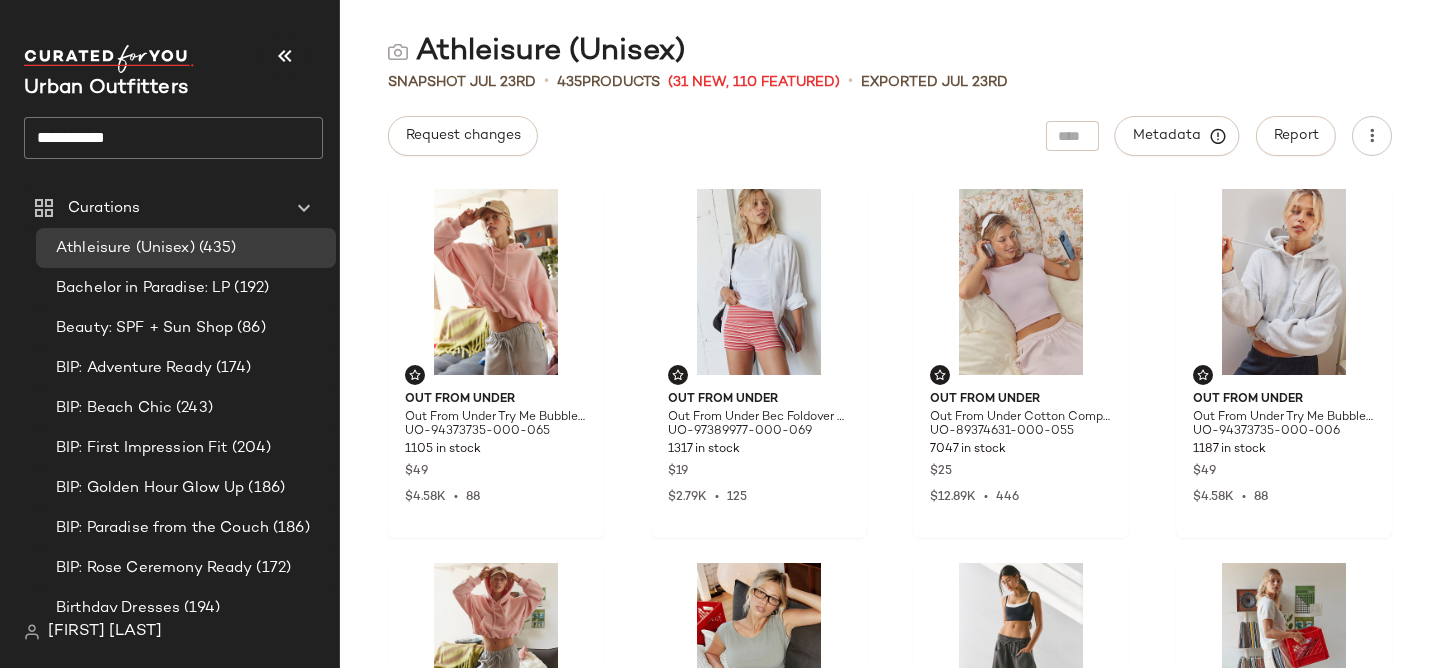 click on "**********" 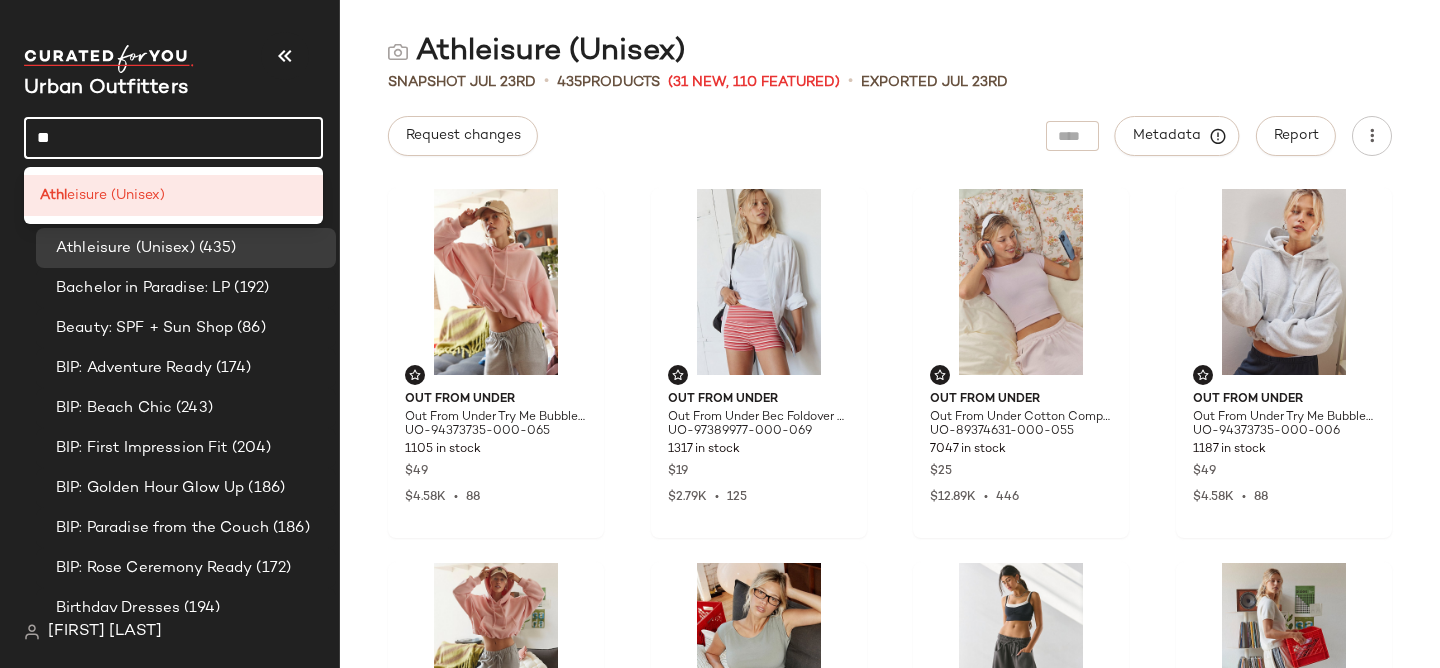 type on "*" 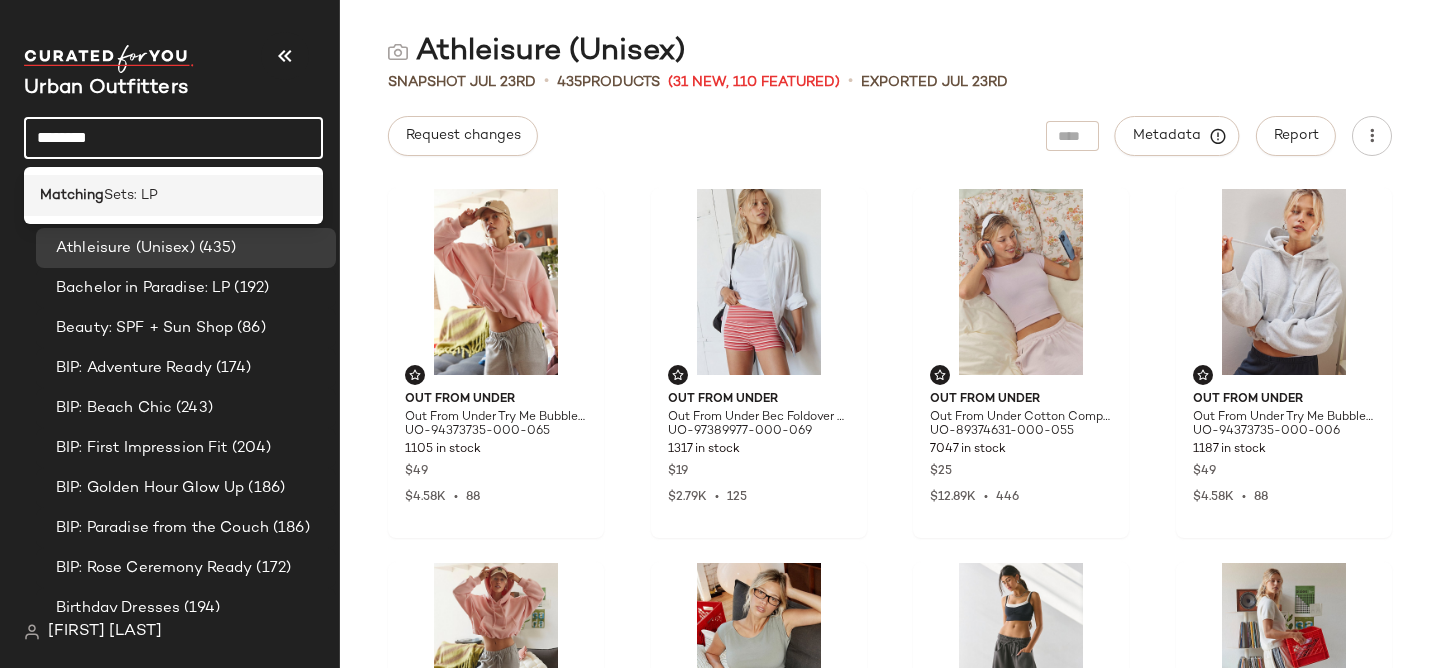 type on "********" 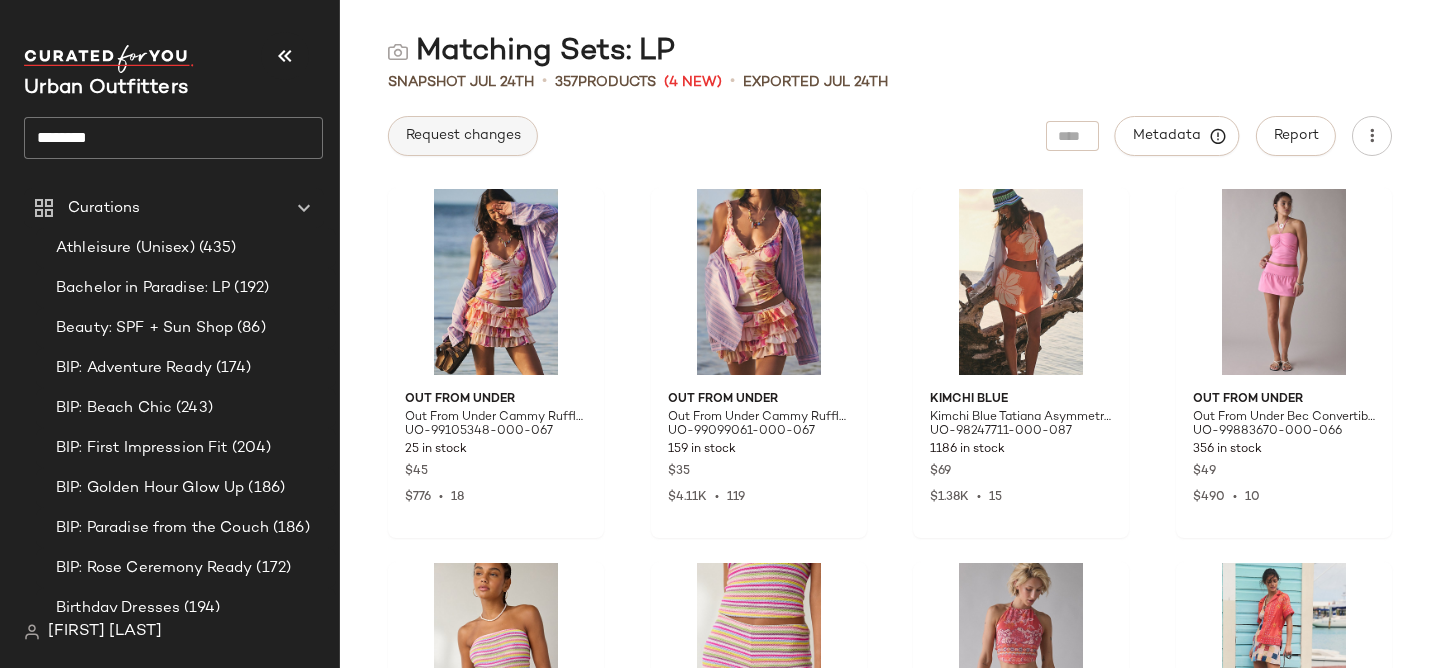 click on "Request changes" 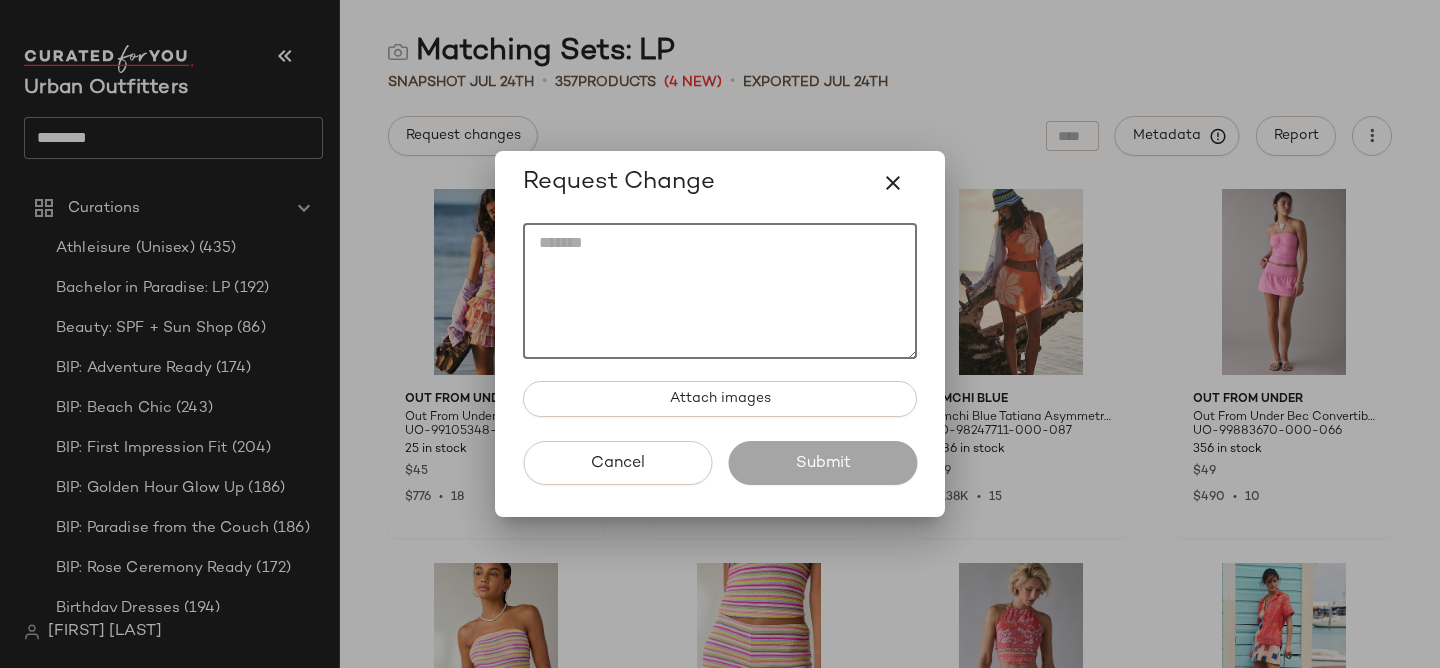click 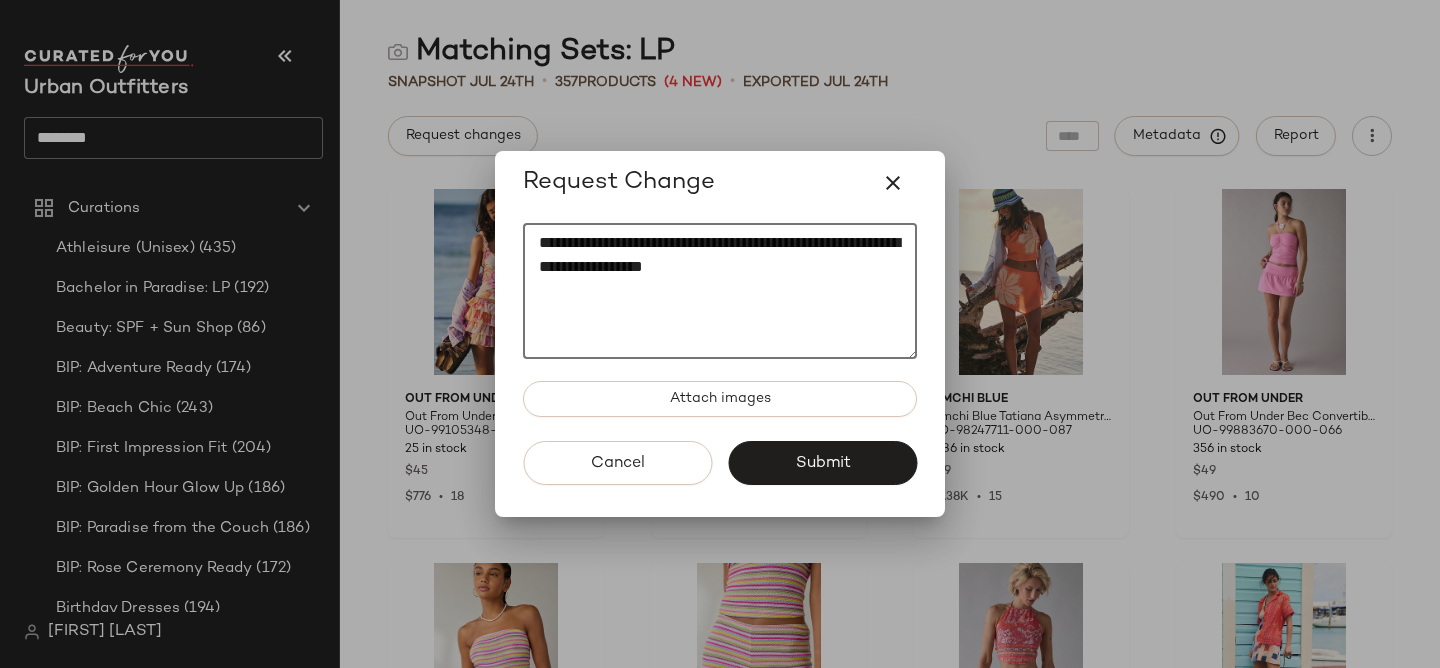 paste on "**********" 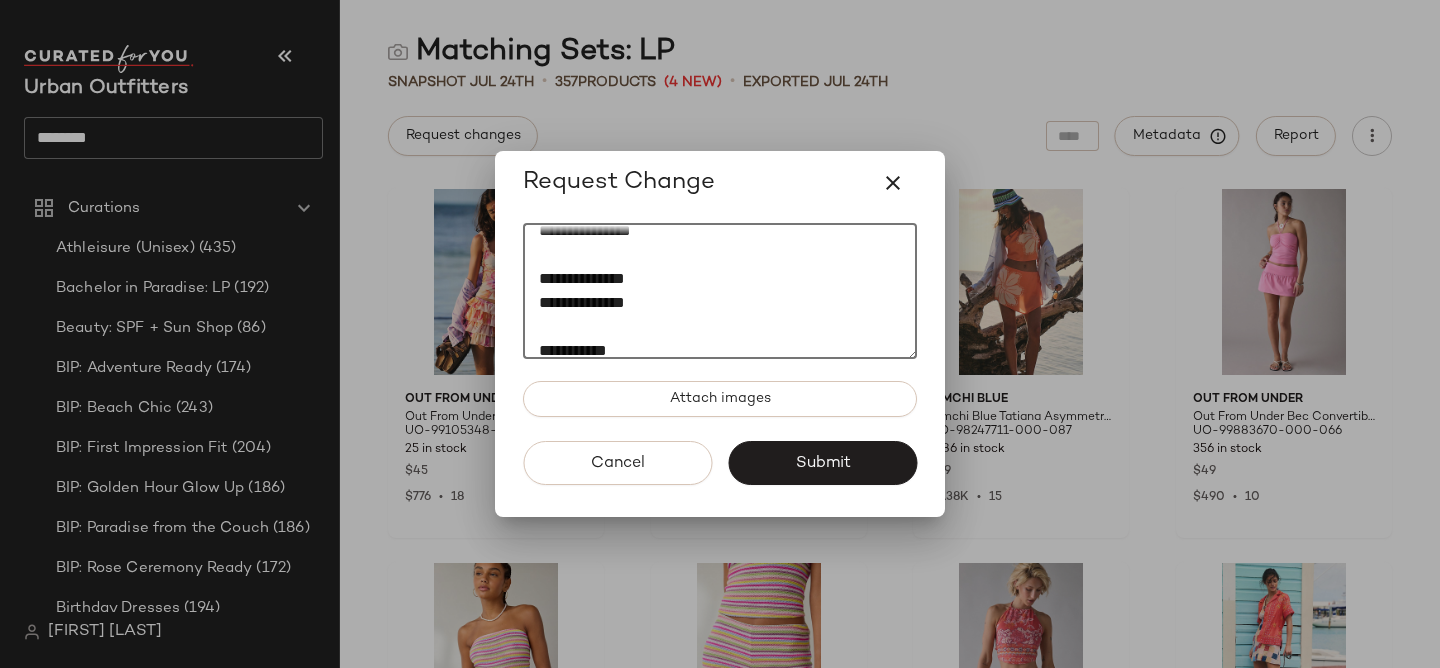 scroll, scrollTop: 0, scrollLeft: 0, axis: both 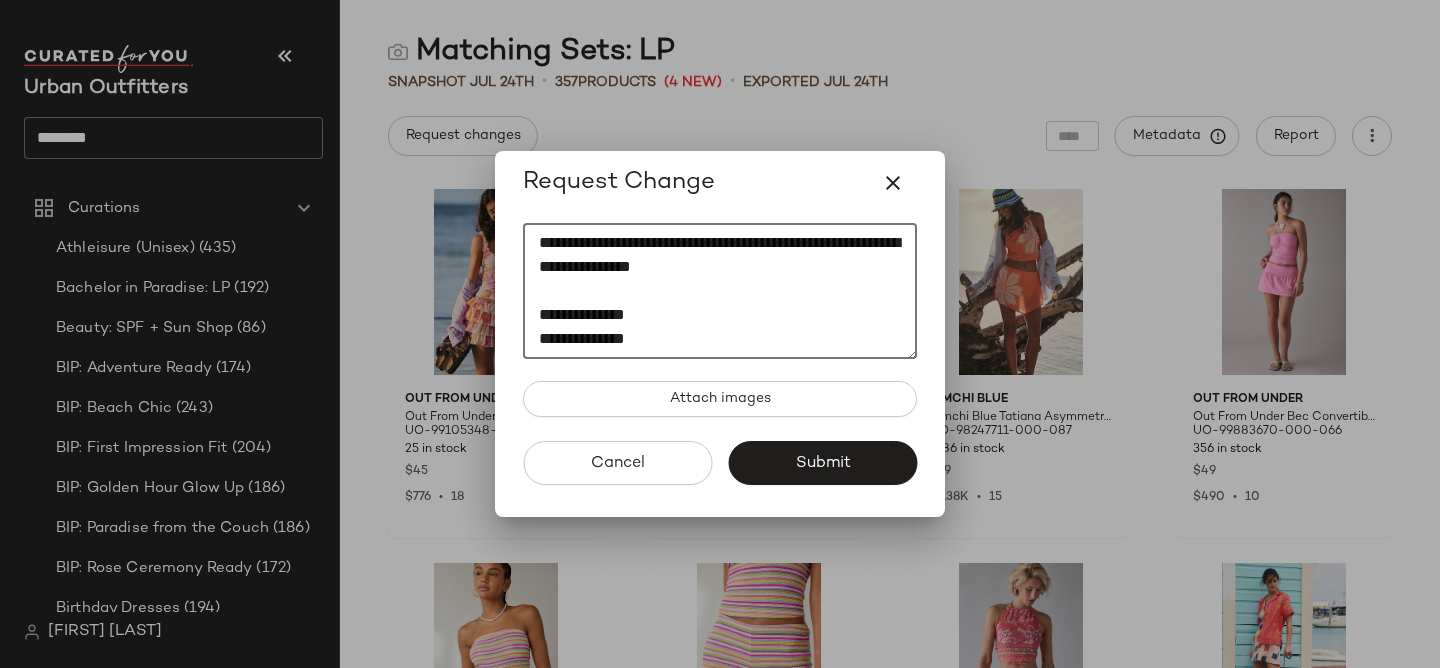 drag, startPoint x: 539, startPoint y: 237, endPoint x: 778, endPoint y: 266, distance: 240.75299 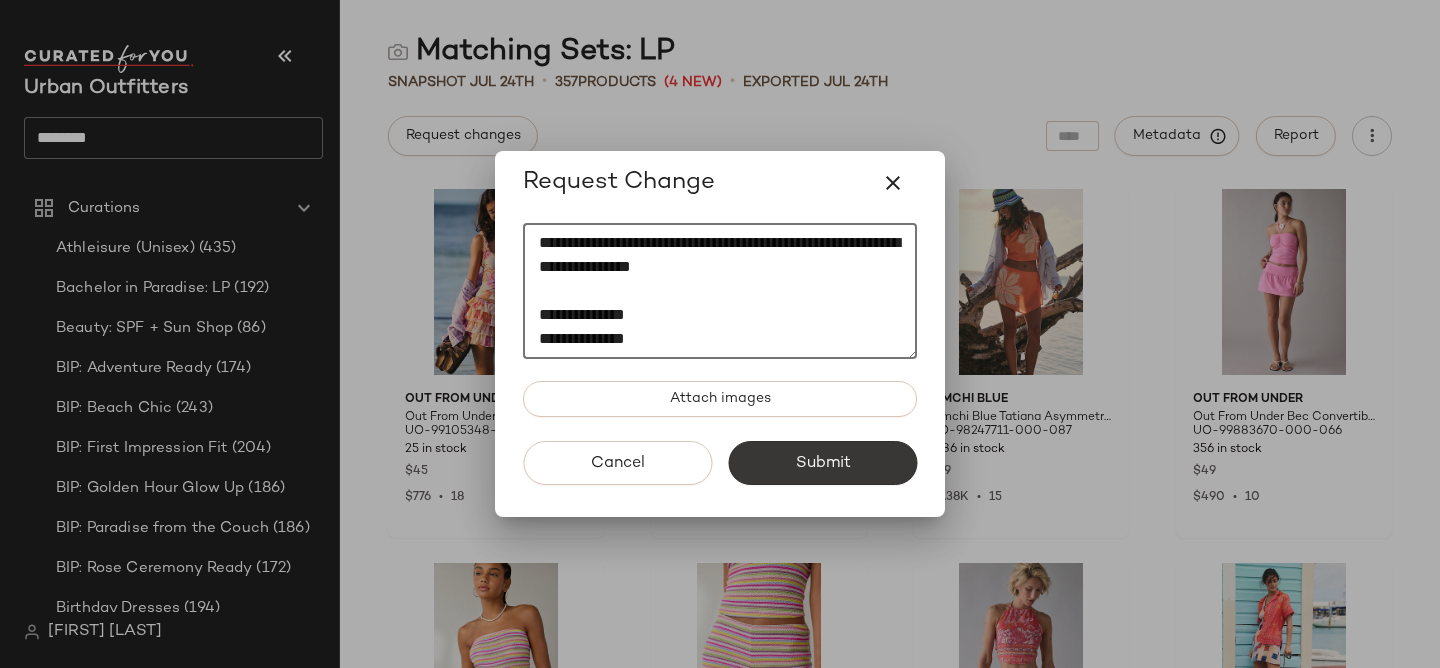 type on "**********" 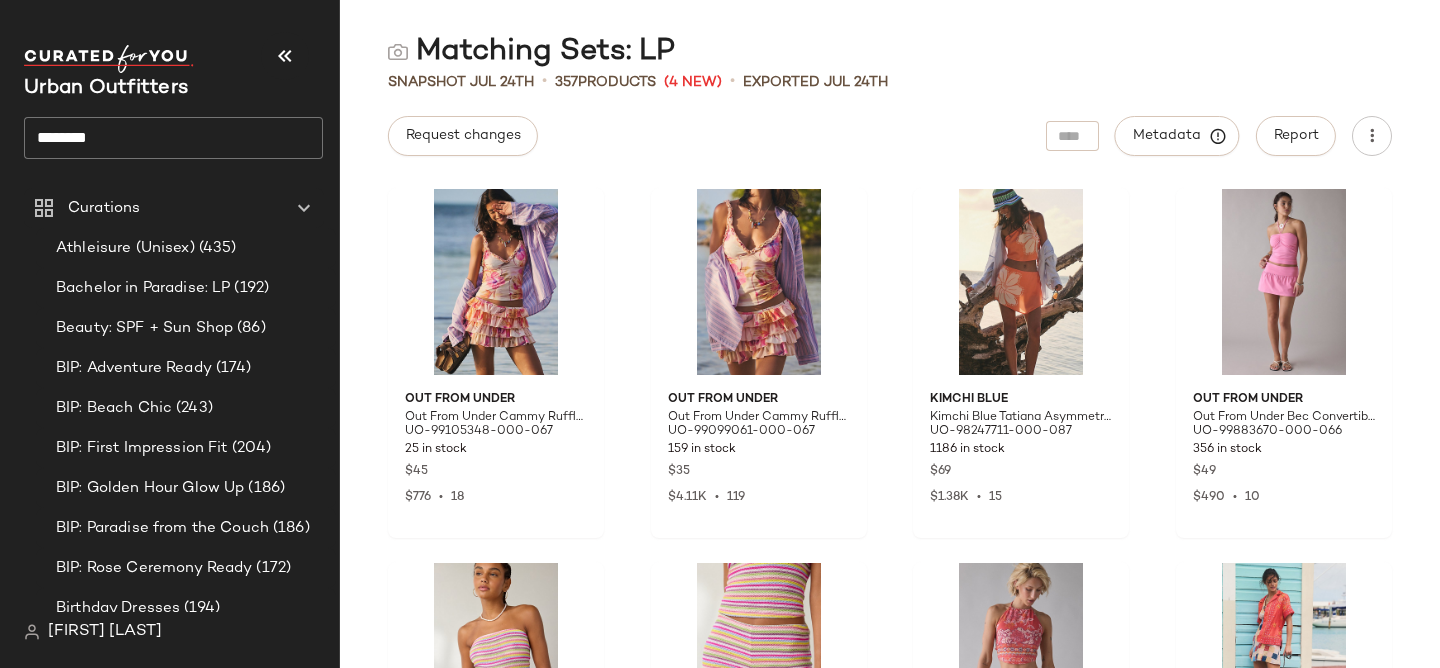 click on "********" 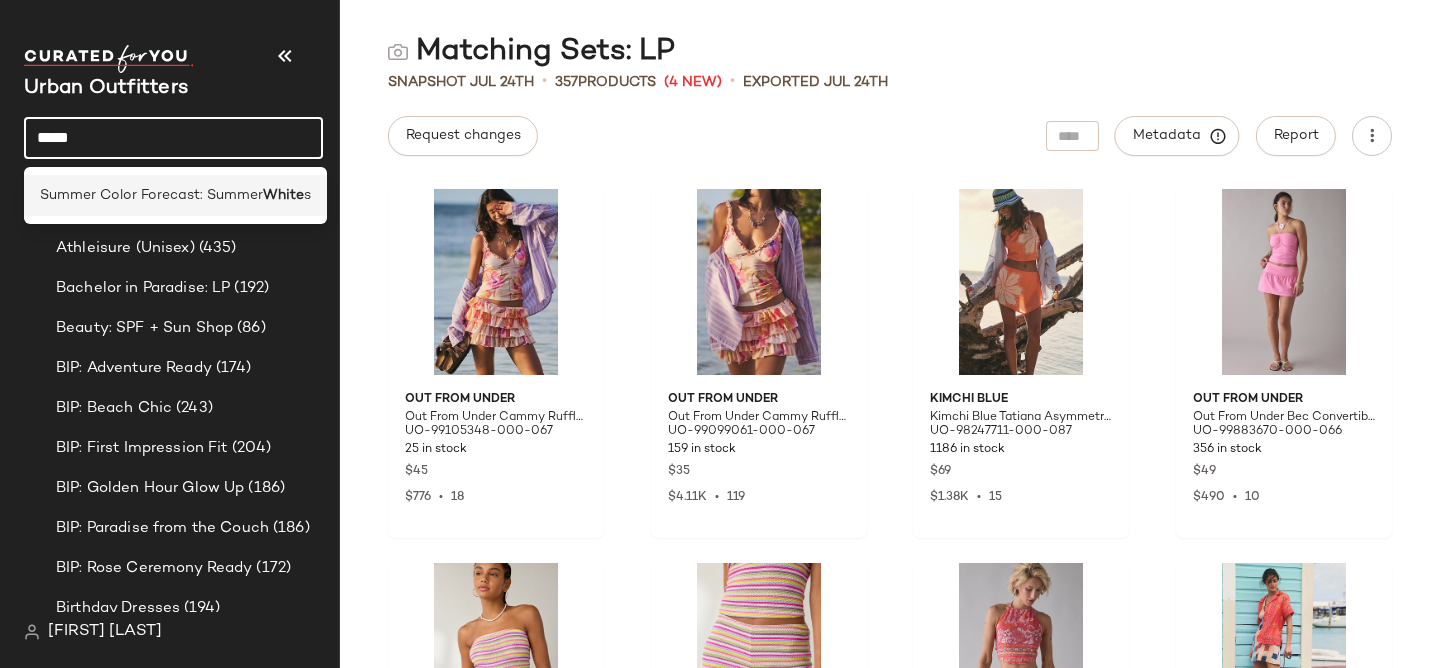 type on "*****" 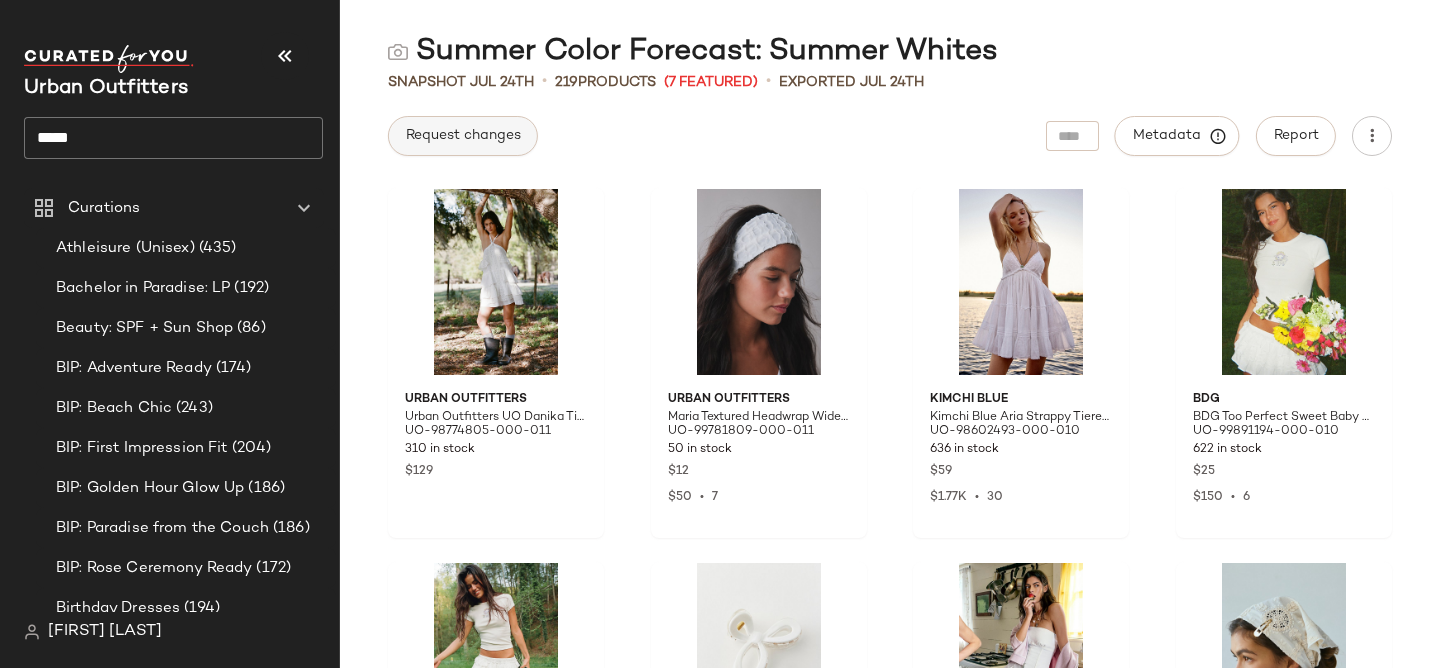 click on "Request changes" 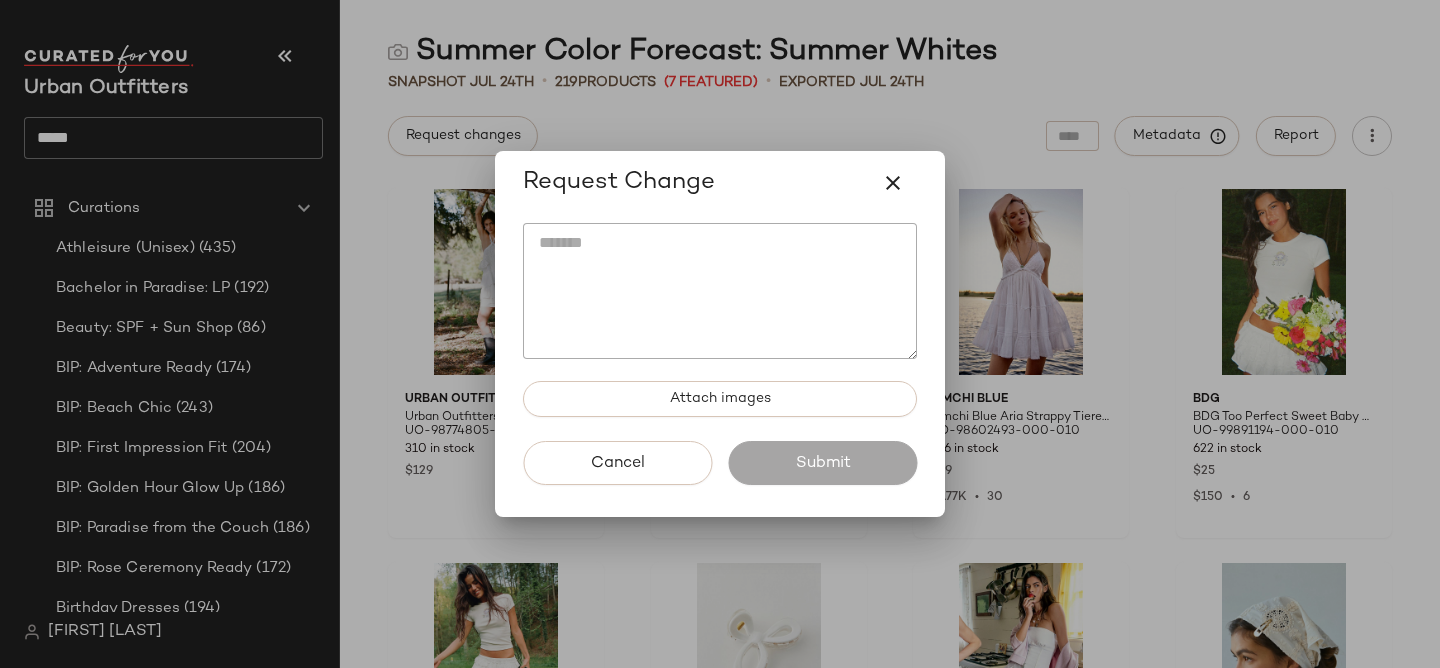 click 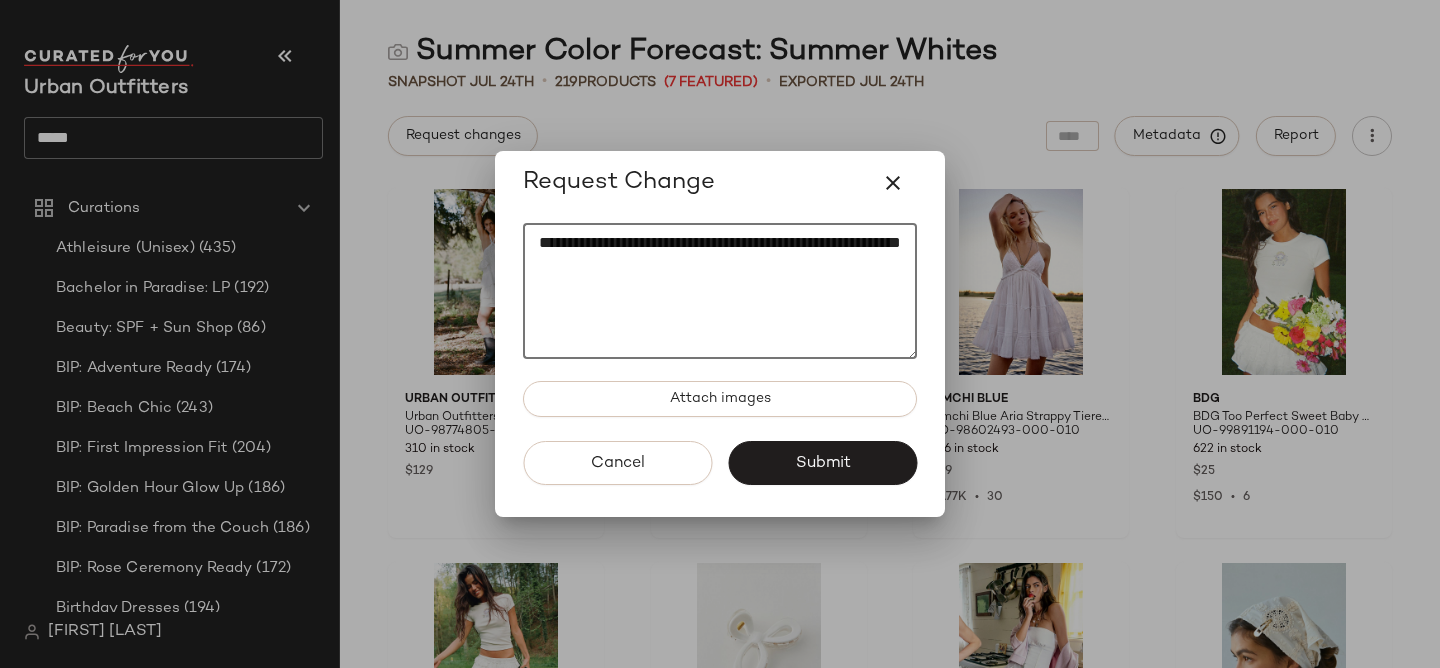 paste on "**********" 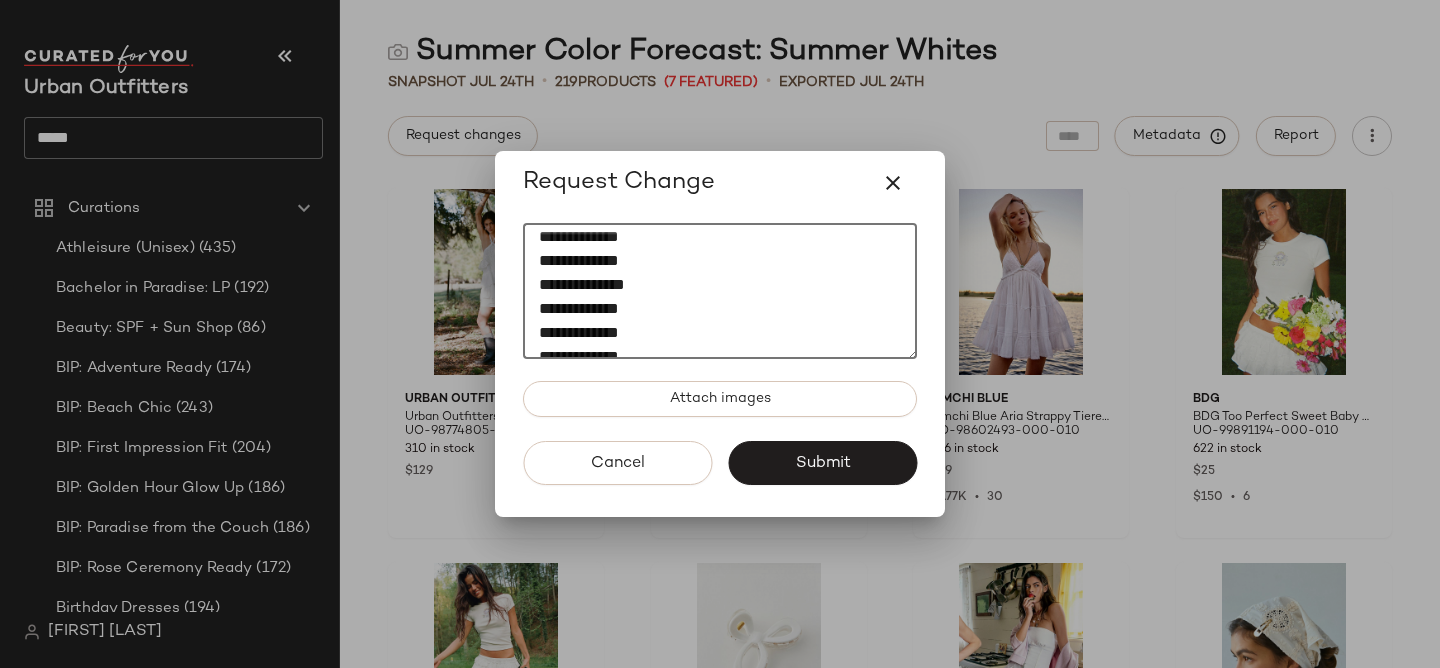 scroll, scrollTop: 144, scrollLeft: 0, axis: vertical 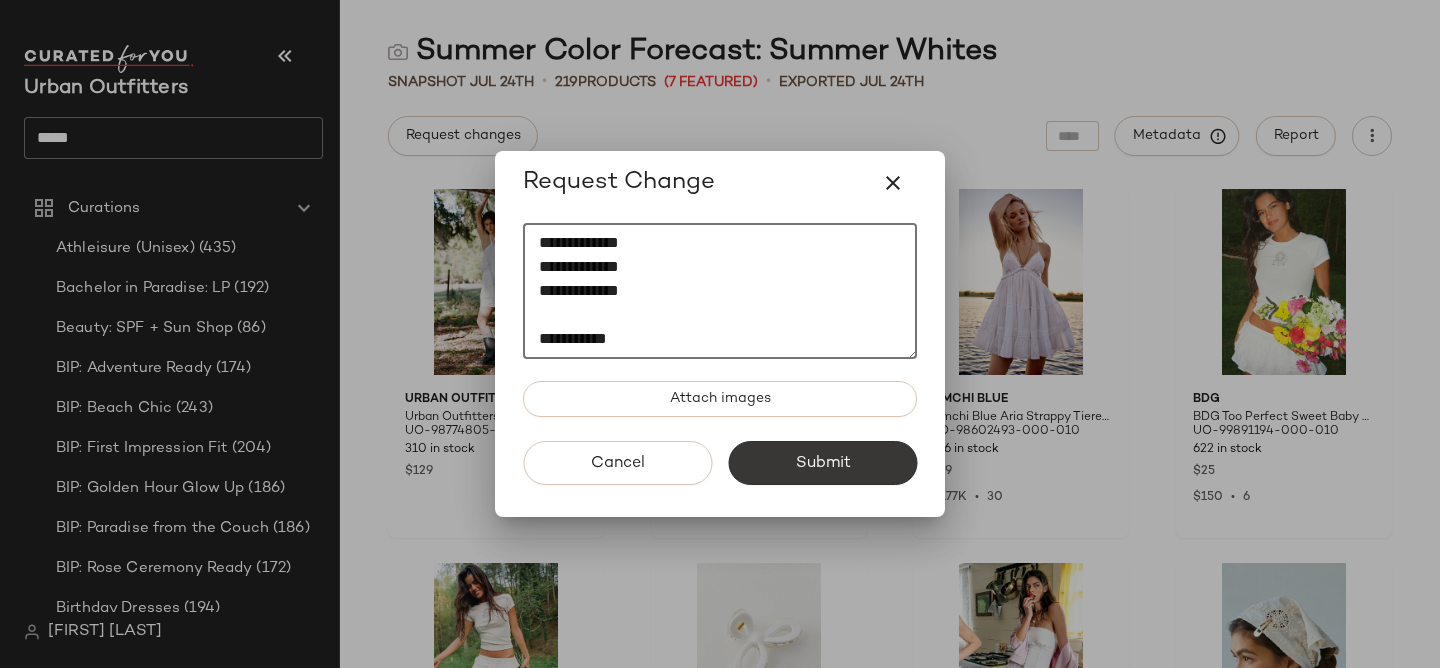 type on "**********" 